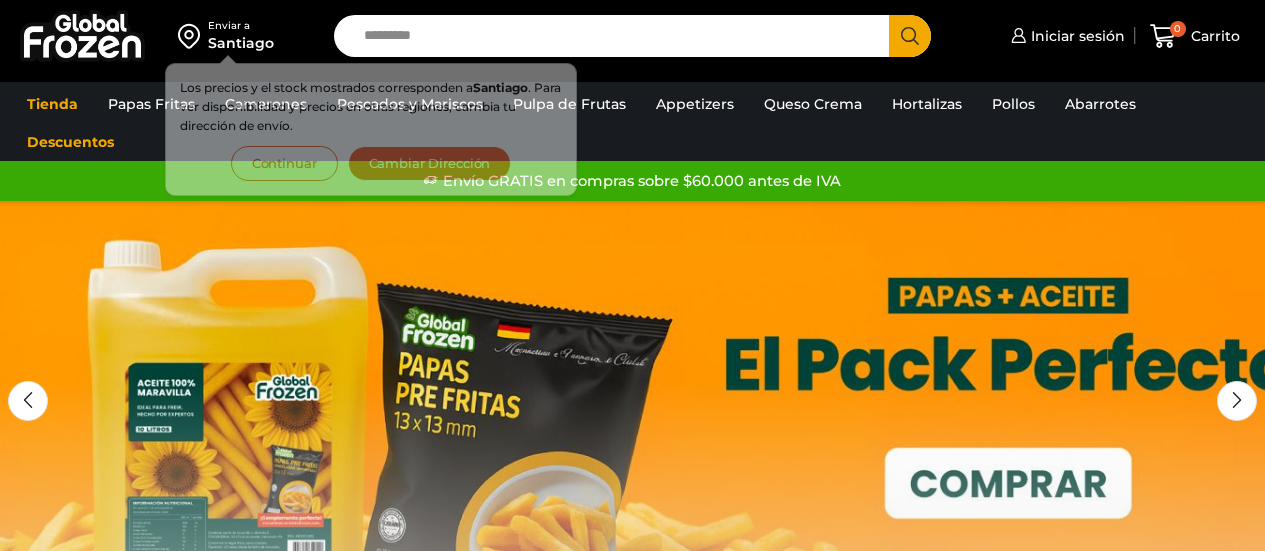 scroll, scrollTop: 0, scrollLeft: 0, axis: both 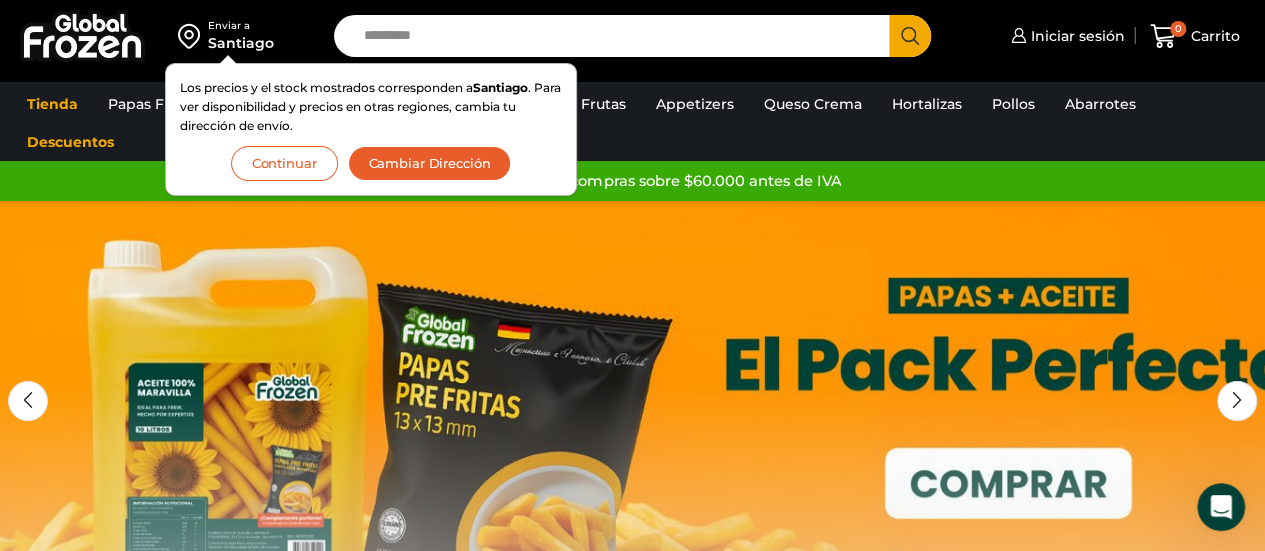 click on "Cambiar Dirección" at bounding box center (430, 163) 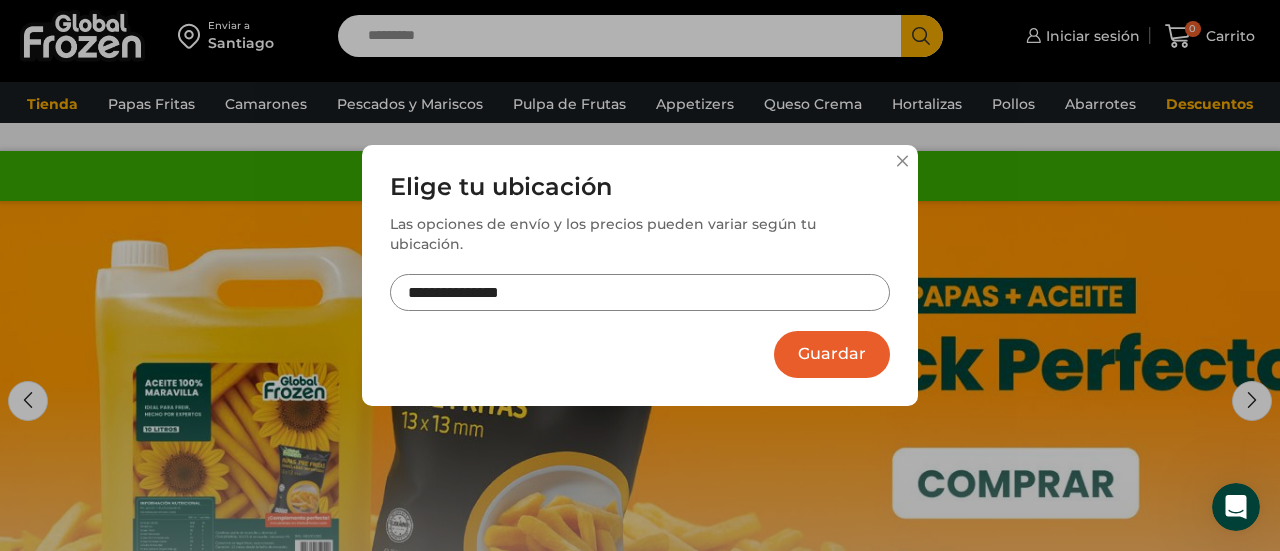 click on "**********" at bounding box center [640, 292] 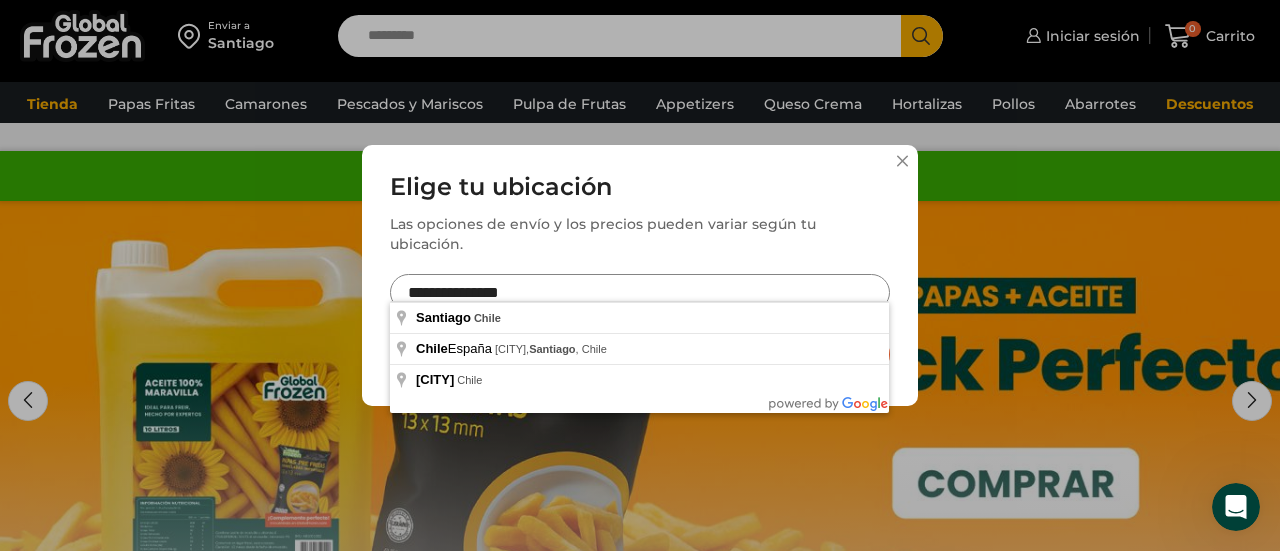 click on "**********" at bounding box center (640, 292) 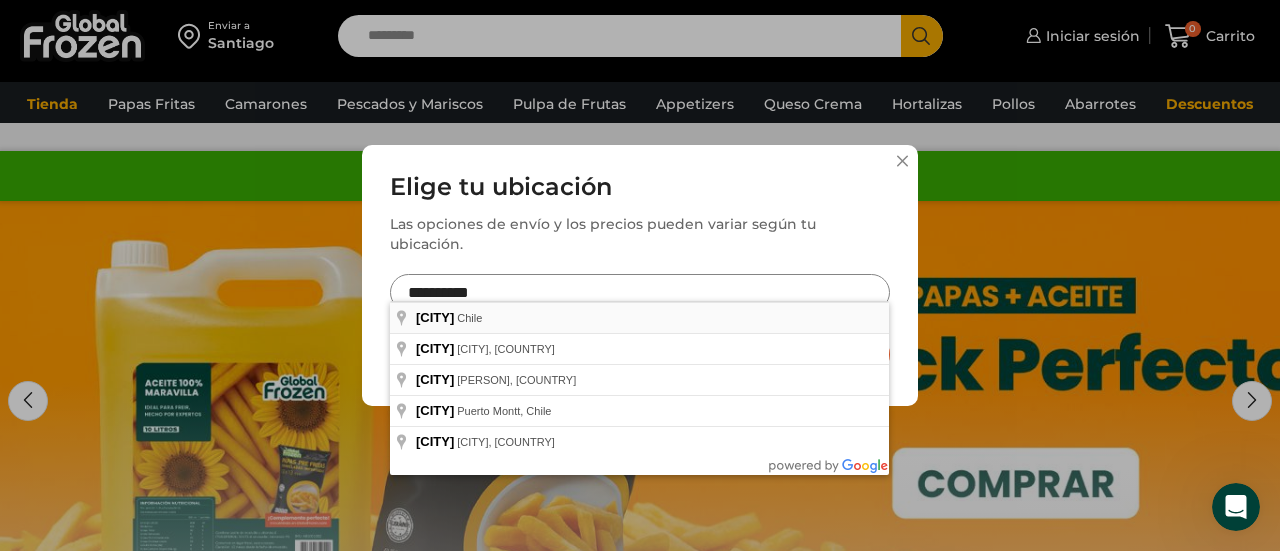 type on "**********" 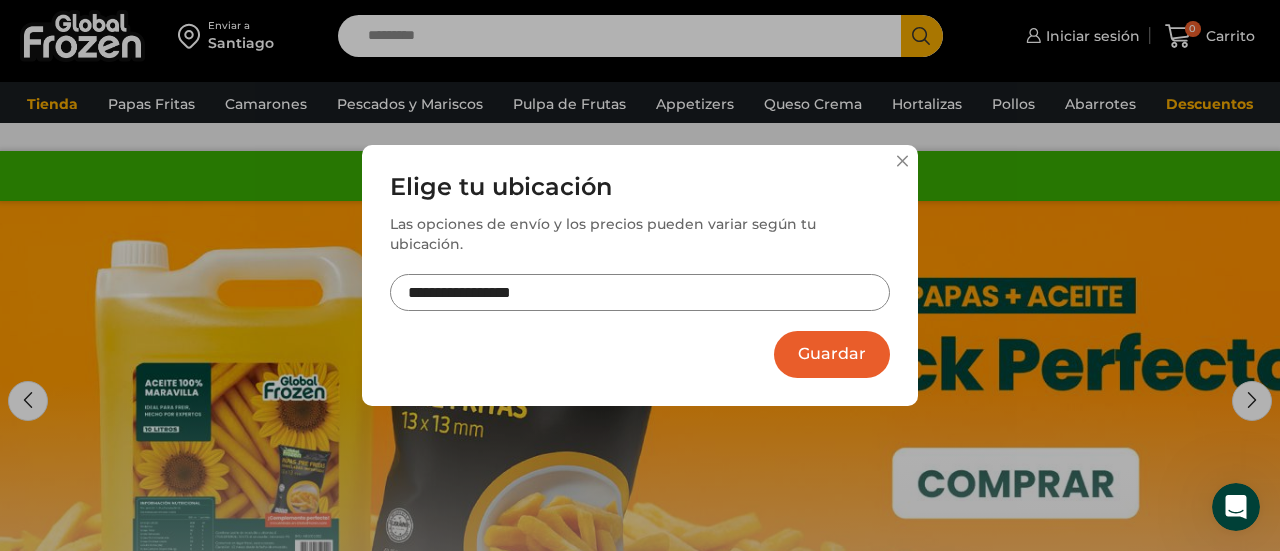 click on "Guardar" at bounding box center (832, 354) 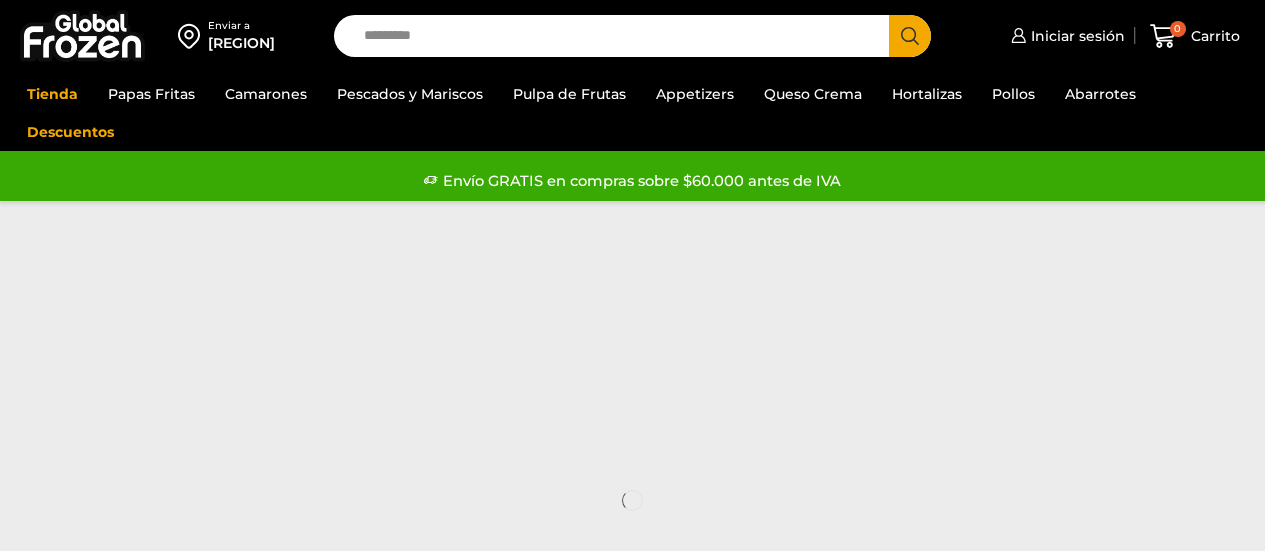 scroll, scrollTop: 0, scrollLeft: 0, axis: both 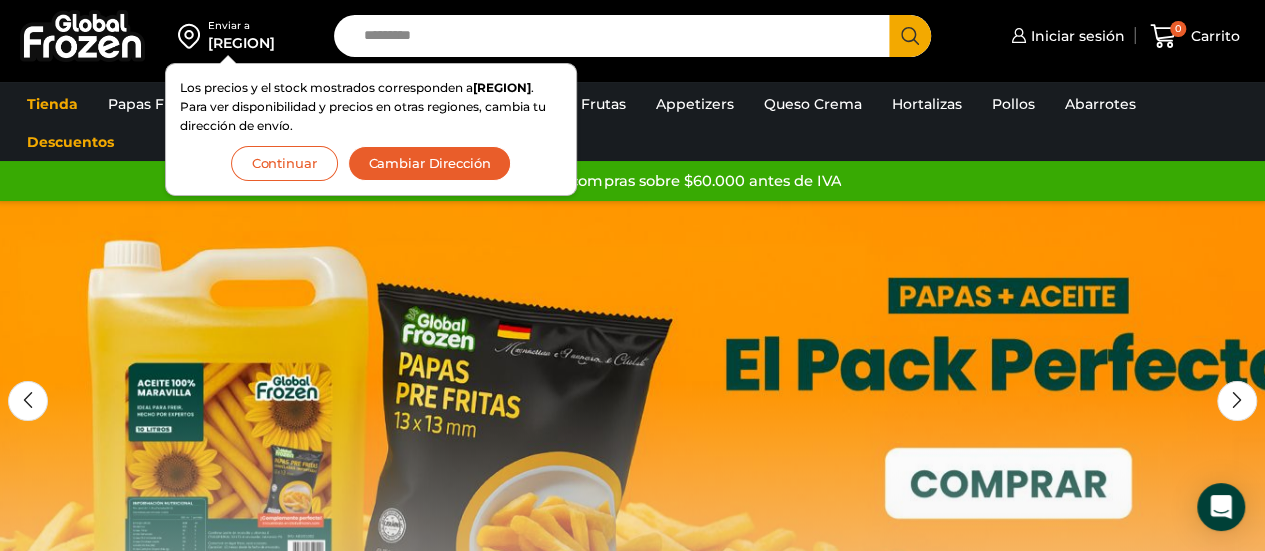 click on "Continuar" at bounding box center [284, 163] 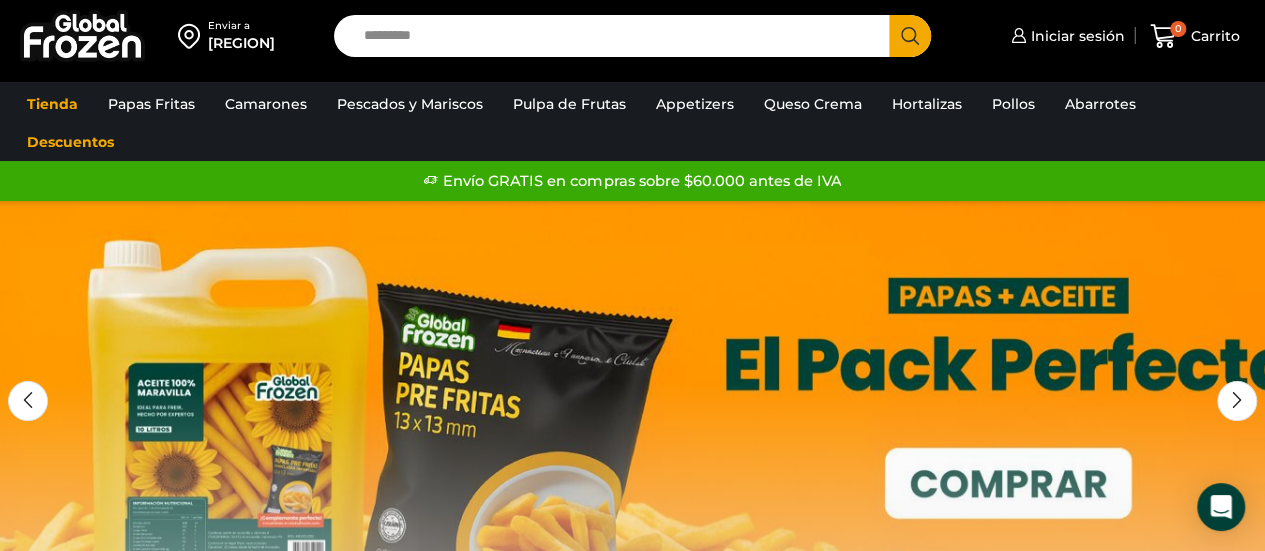 click on "Search input" at bounding box center (617, 36) 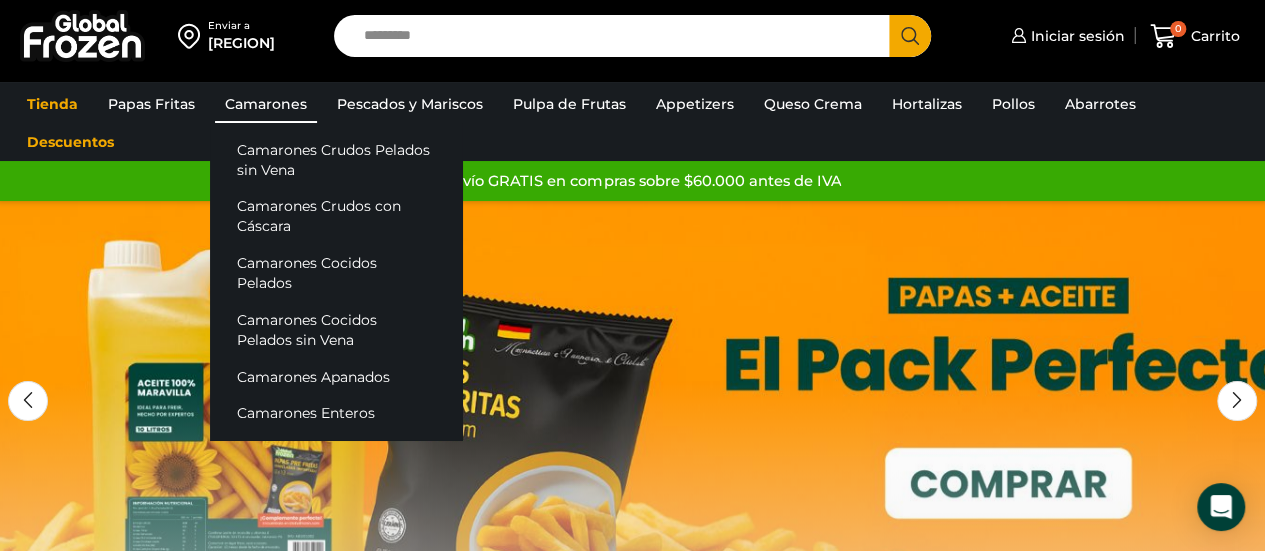 click on "Camarones" at bounding box center [266, 104] 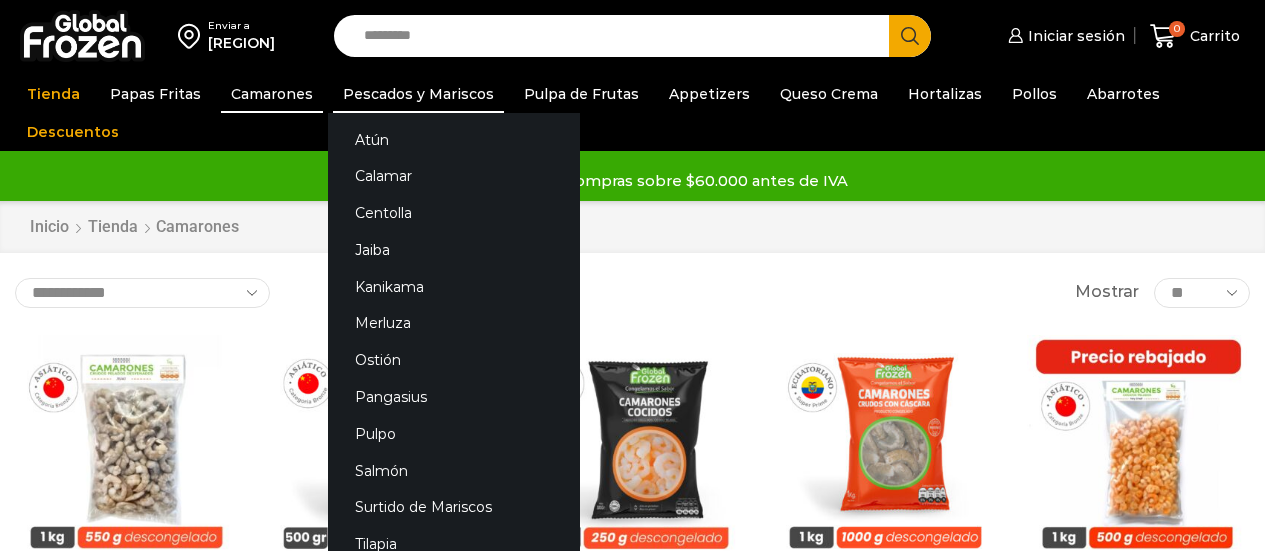scroll, scrollTop: 0, scrollLeft: 0, axis: both 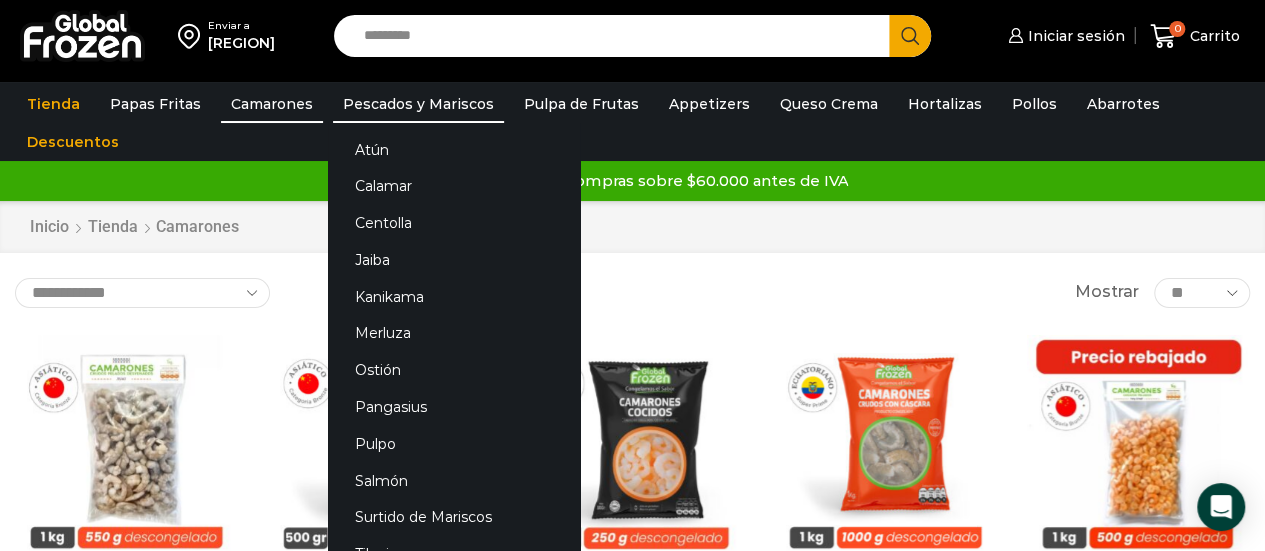 click on "Pescados y Mariscos" at bounding box center (418, 104) 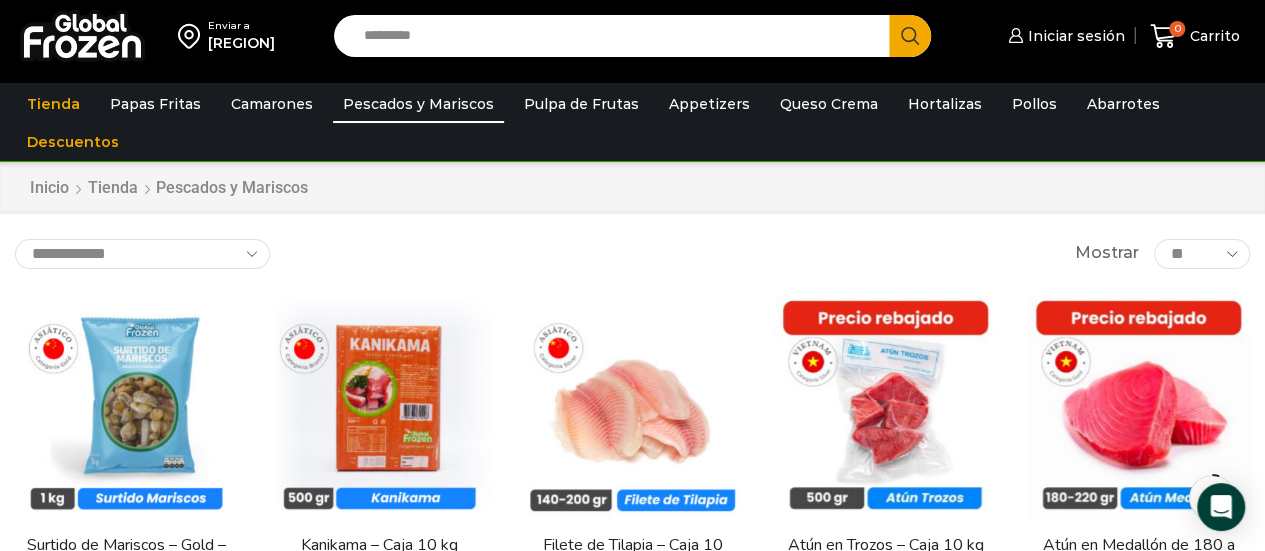 scroll, scrollTop: 108, scrollLeft: 0, axis: vertical 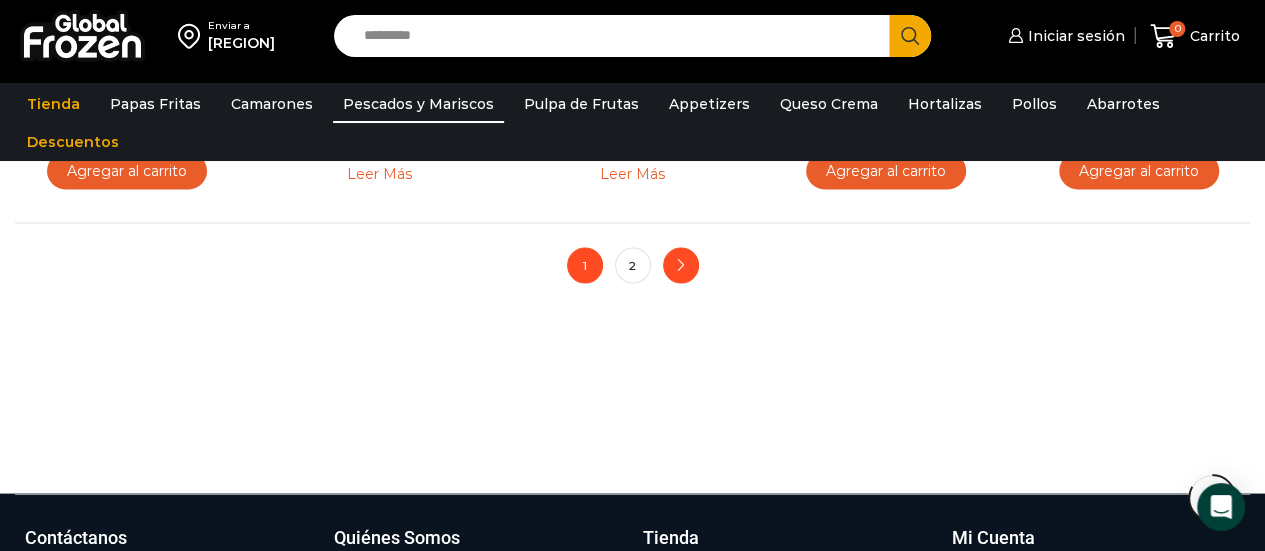 click on "next" at bounding box center [681, 265] 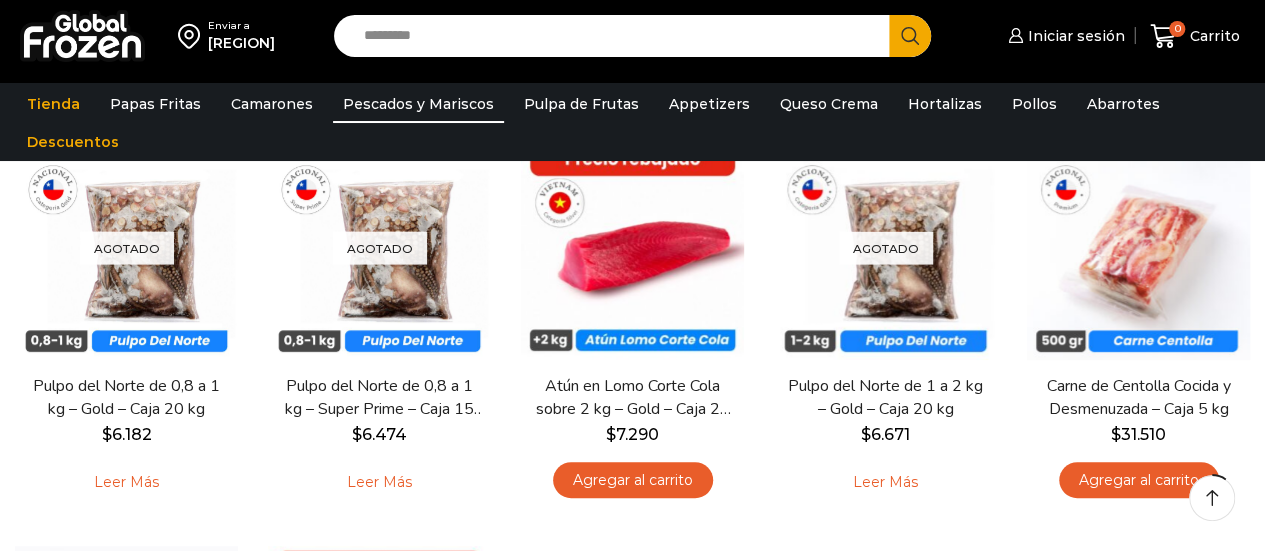 scroll, scrollTop: 236, scrollLeft: 0, axis: vertical 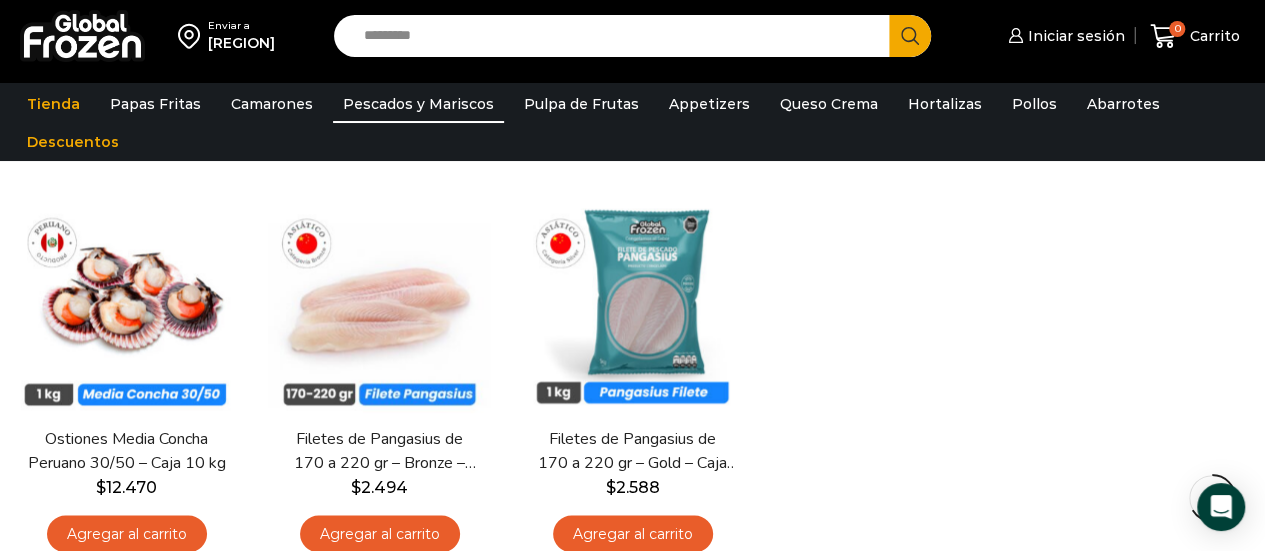 click on "Search input" at bounding box center (617, 36) 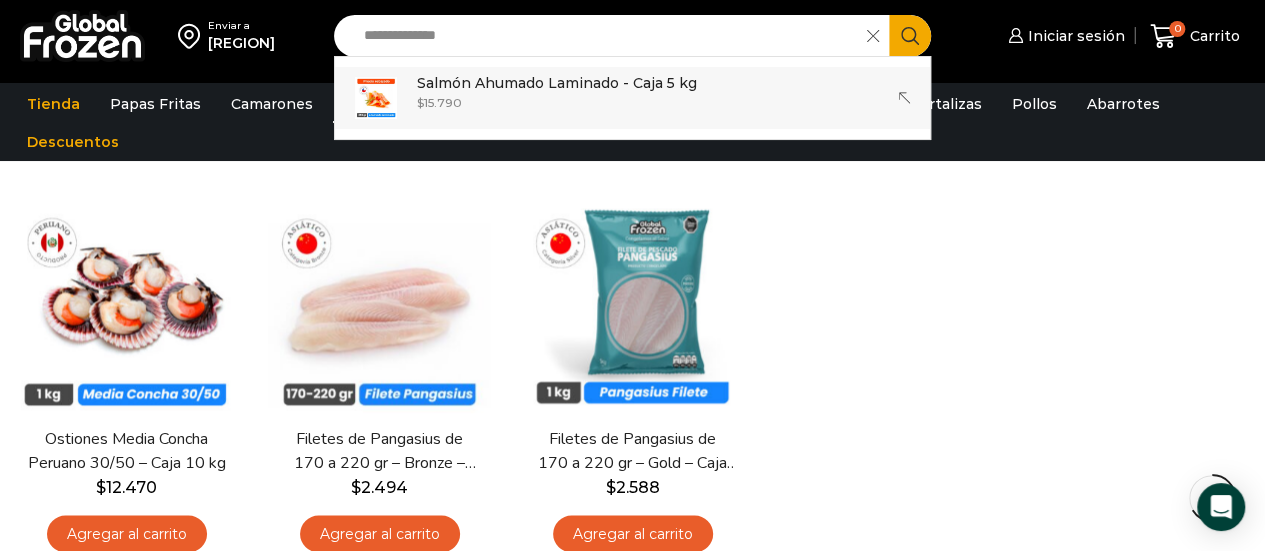 click on "Salmón Ahumado Laminado - Caja 5 kg
Out of stock
$ 15.790" at bounding box center (633, 98) 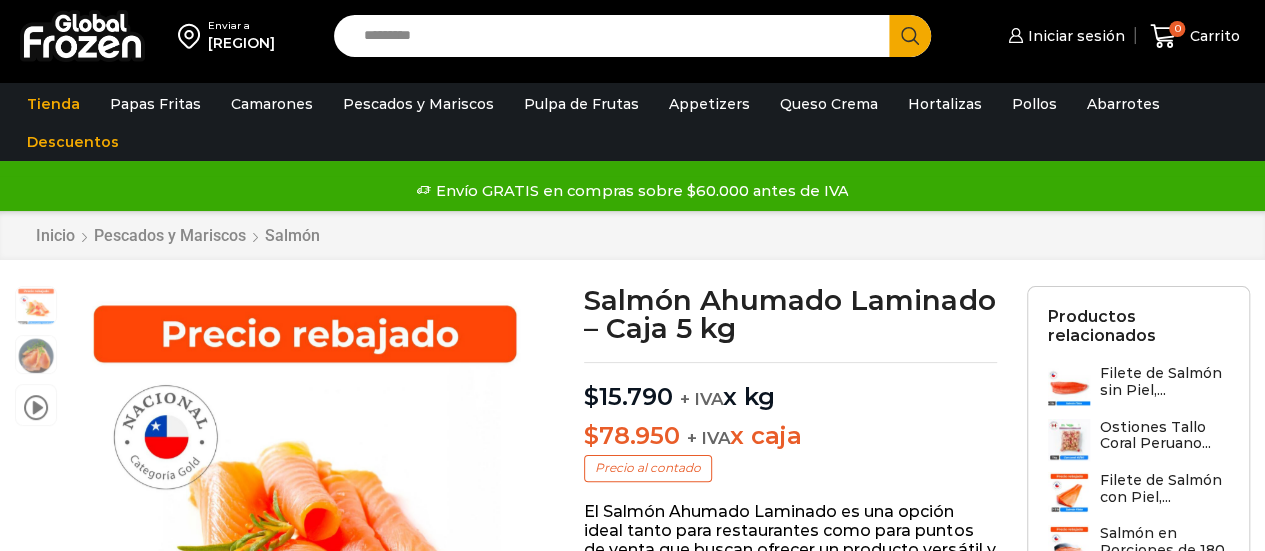 scroll, scrollTop: 1, scrollLeft: 0, axis: vertical 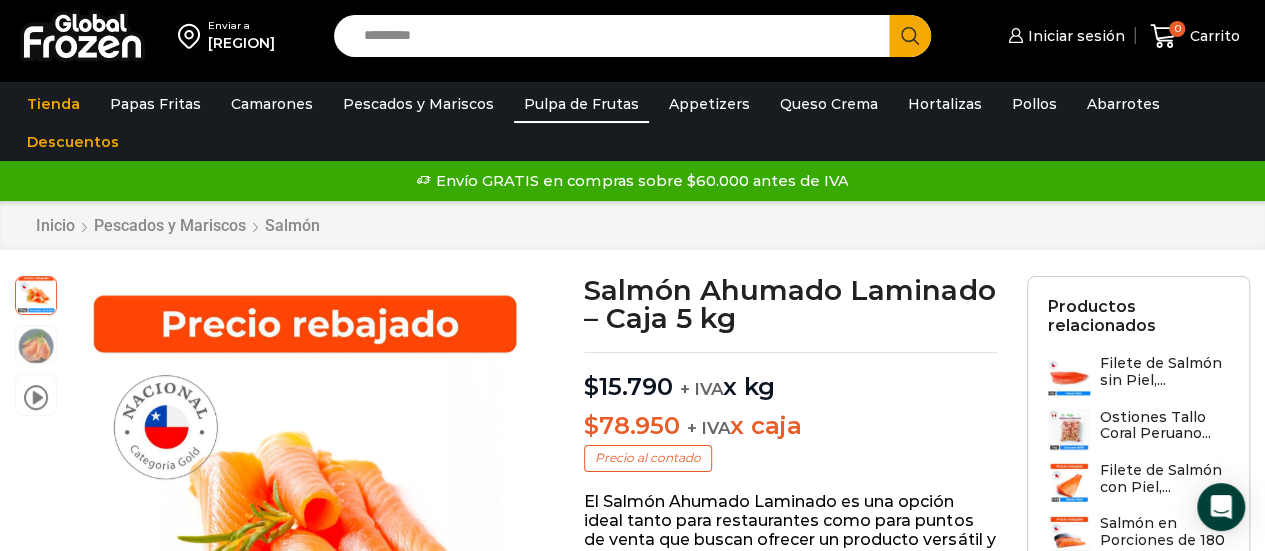 click on "Pulpa de Frutas" at bounding box center (581, 104) 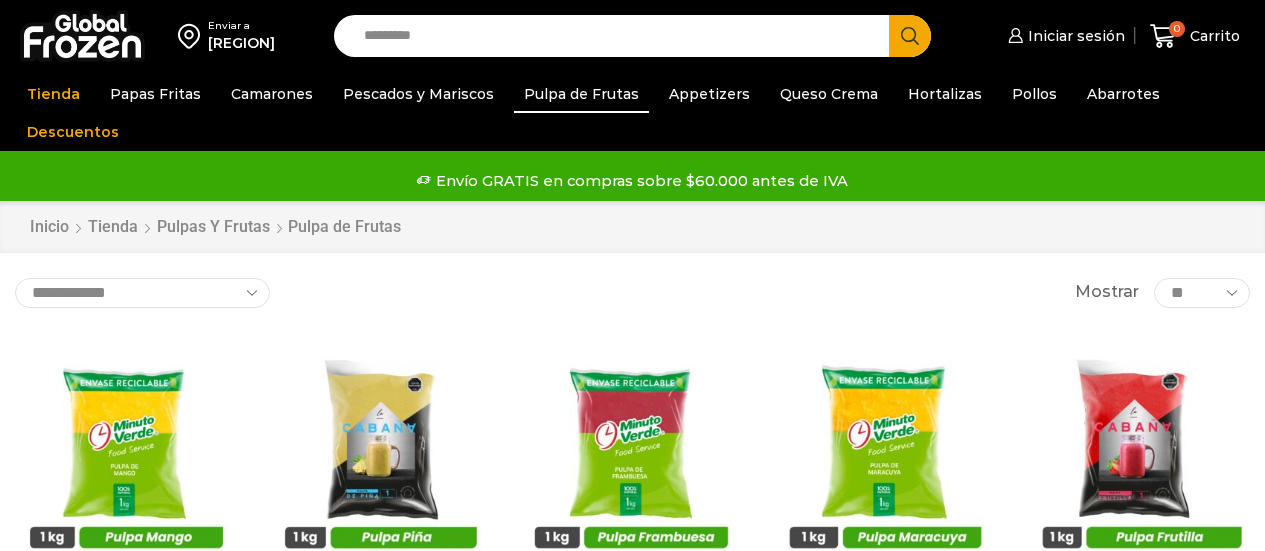 scroll, scrollTop: 0, scrollLeft: 0, axis: both 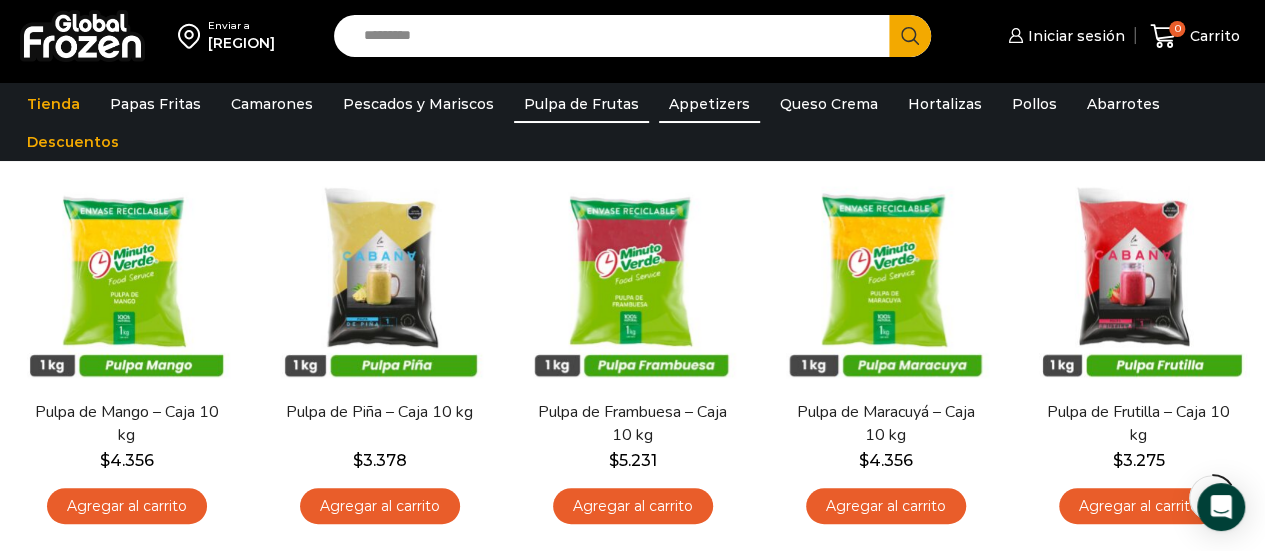 click on "Appetizers" at bounding box center [709, 104] 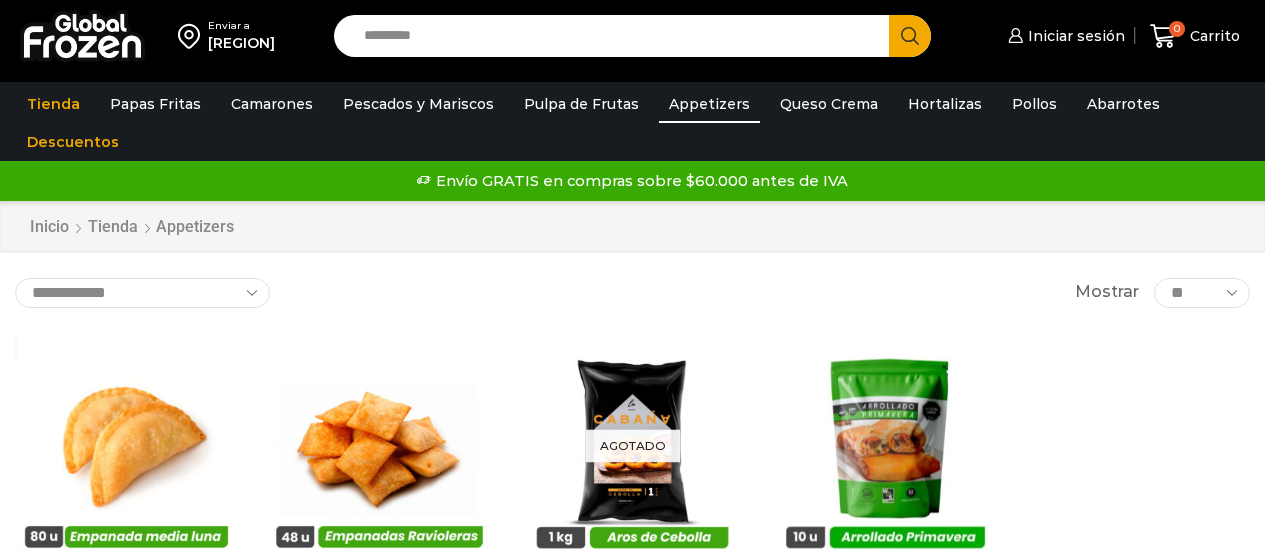 scroll, scrollTop: 0, scrollLeft: 0, axis: both 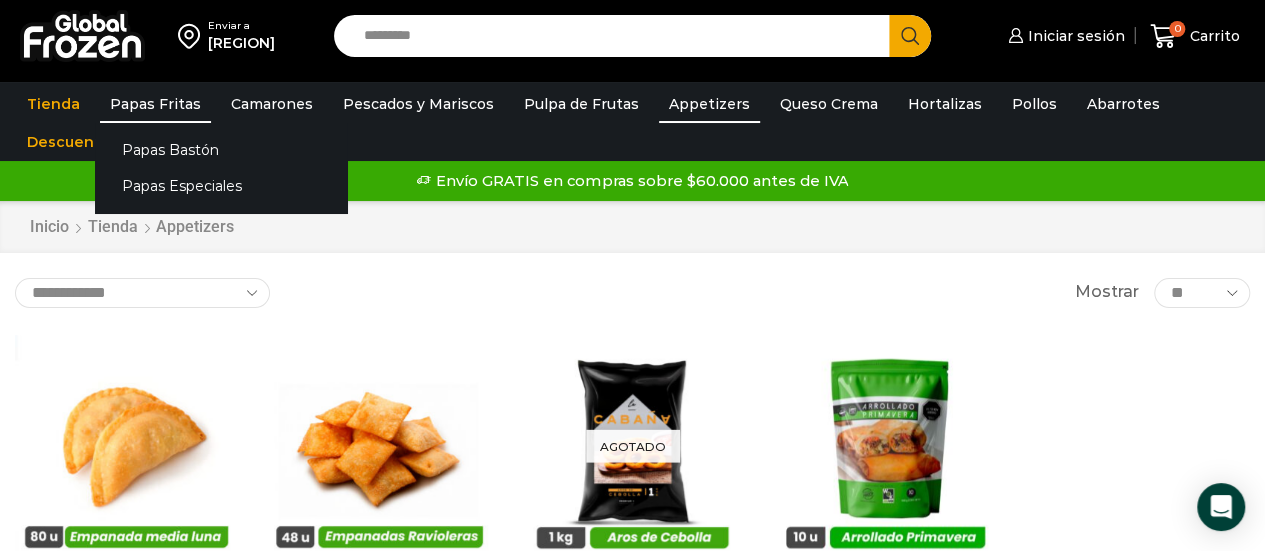 click on "Papas Fritas" at bounding box center [155, 104] 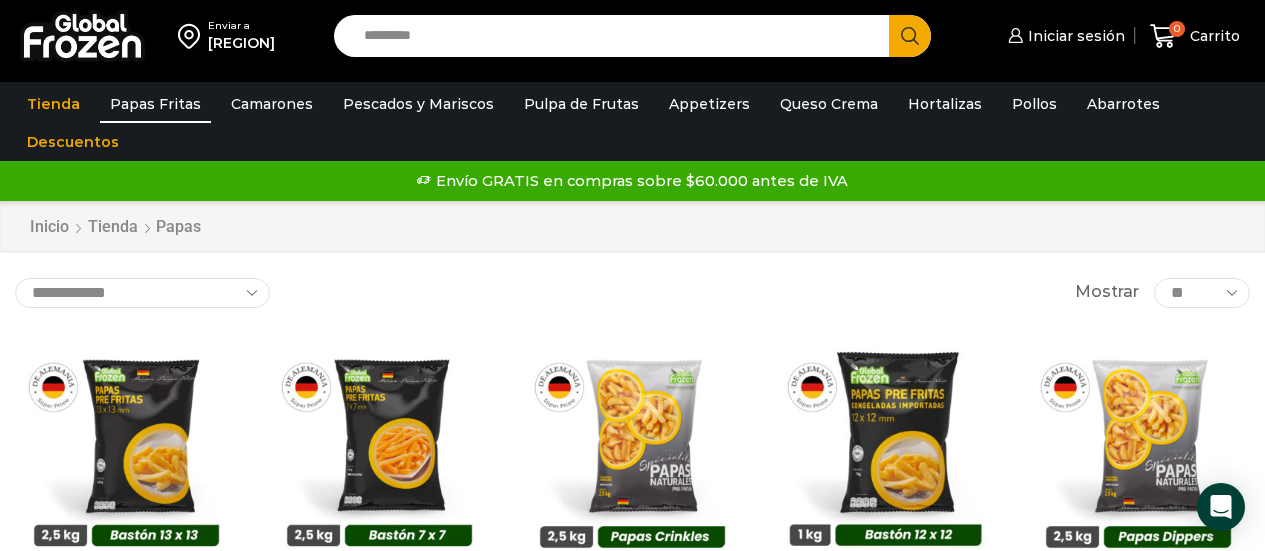 scroll, scrollTop: 0, scrollLeft: 0, axis: both 